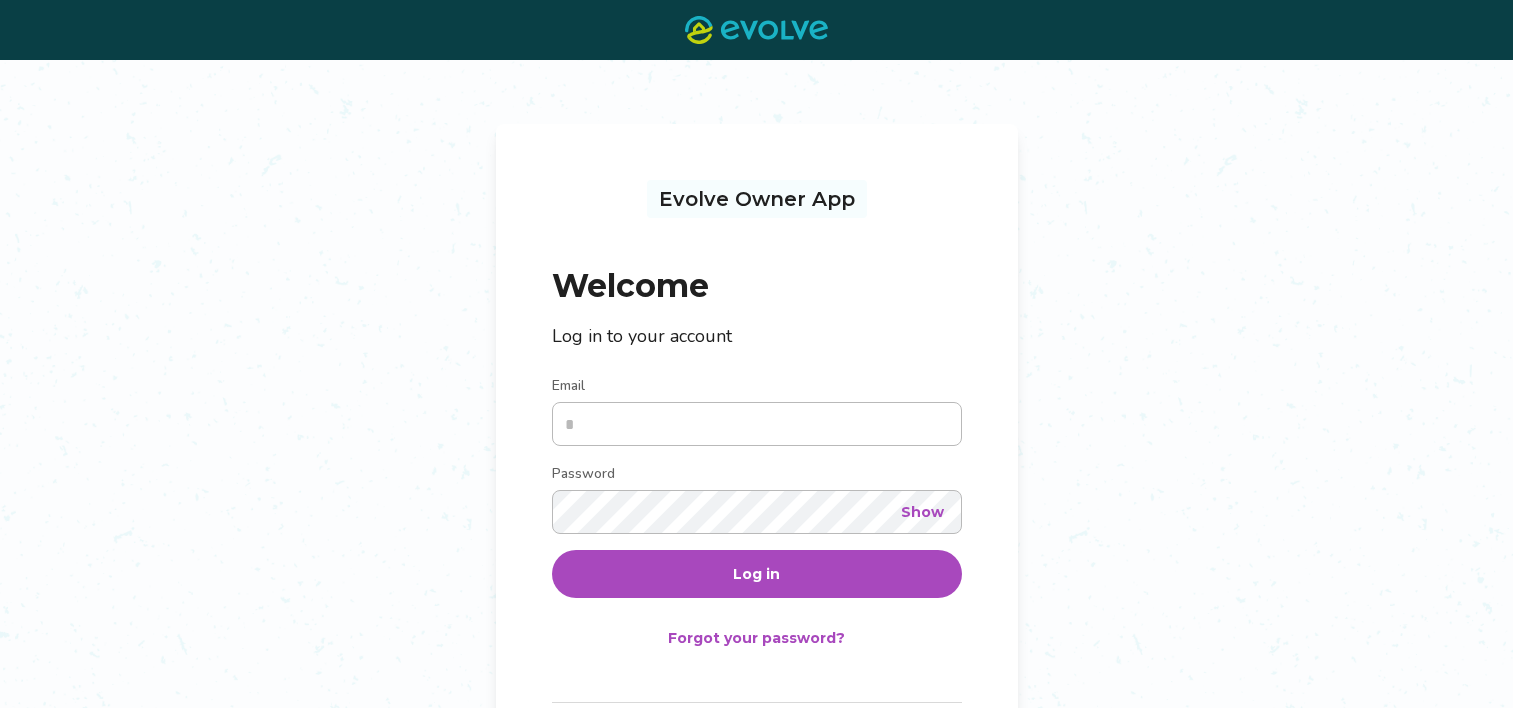 scroll, scrollTop: 0, scrollLeft: 0, axis: both 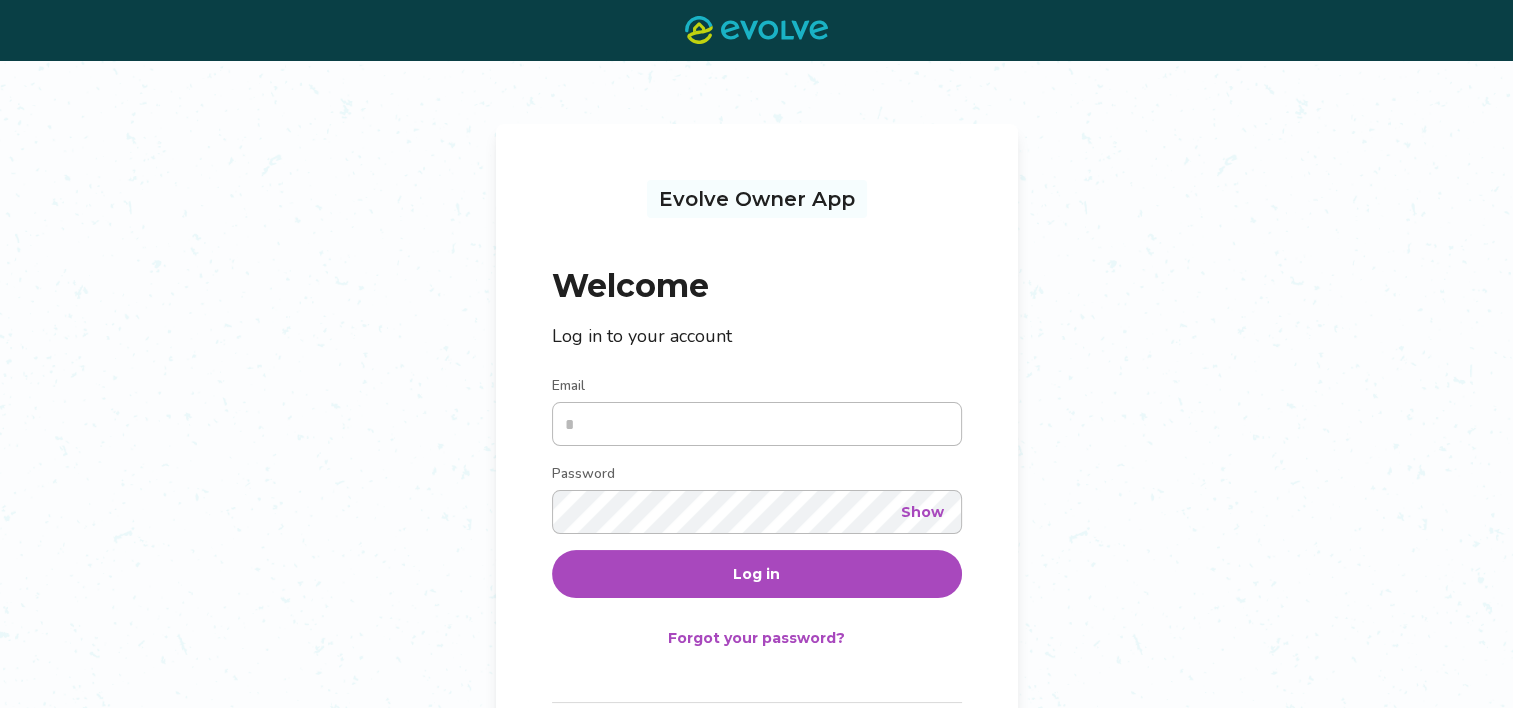type on "**********" 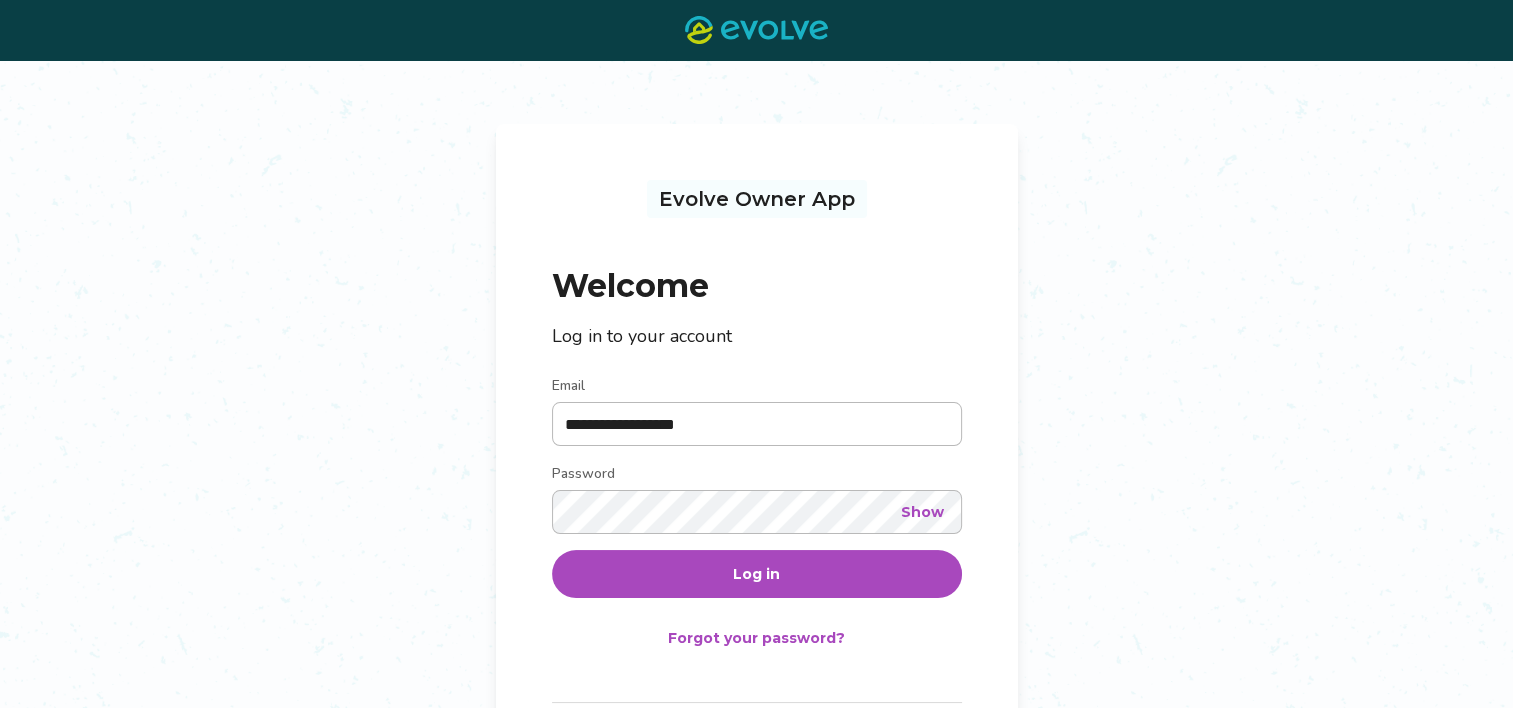click on "Log in" at bounding box center [757, 574] 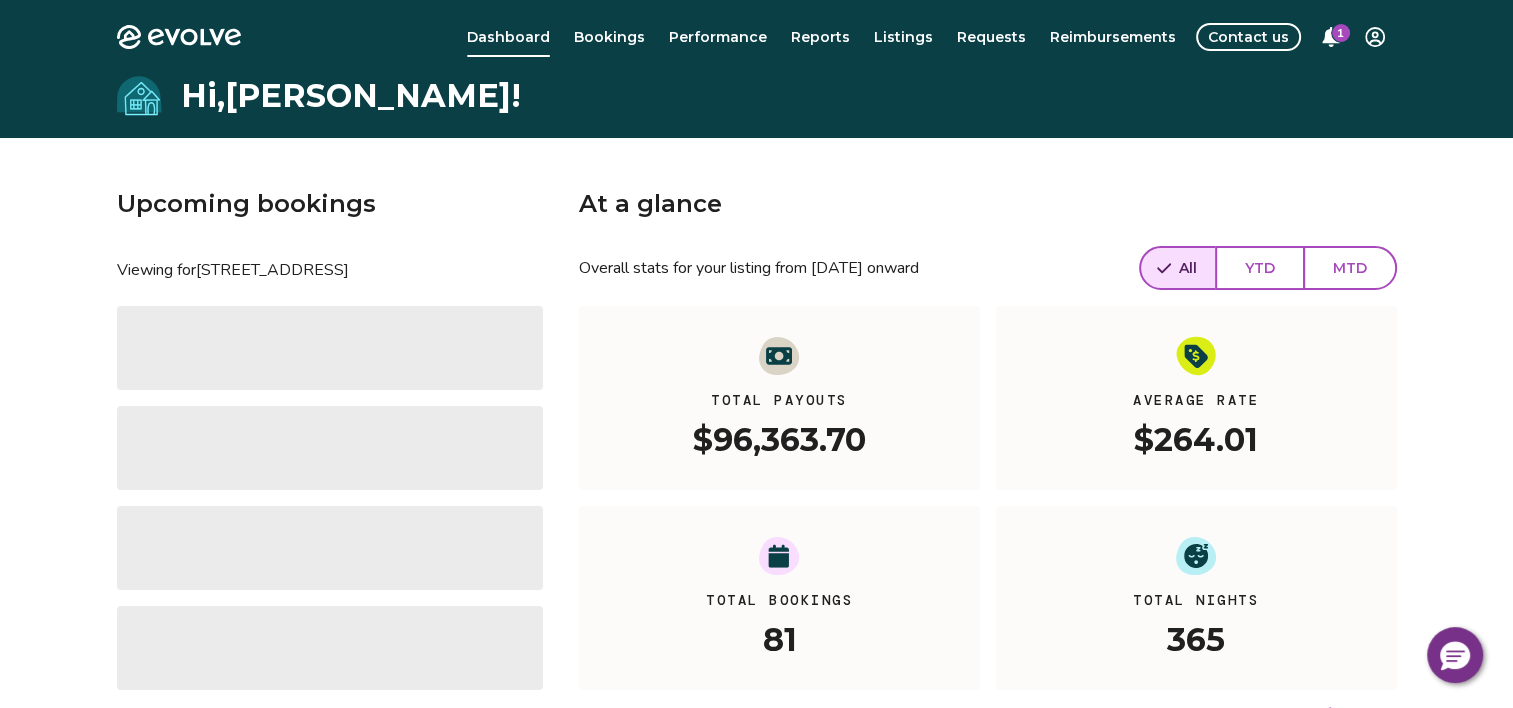 click 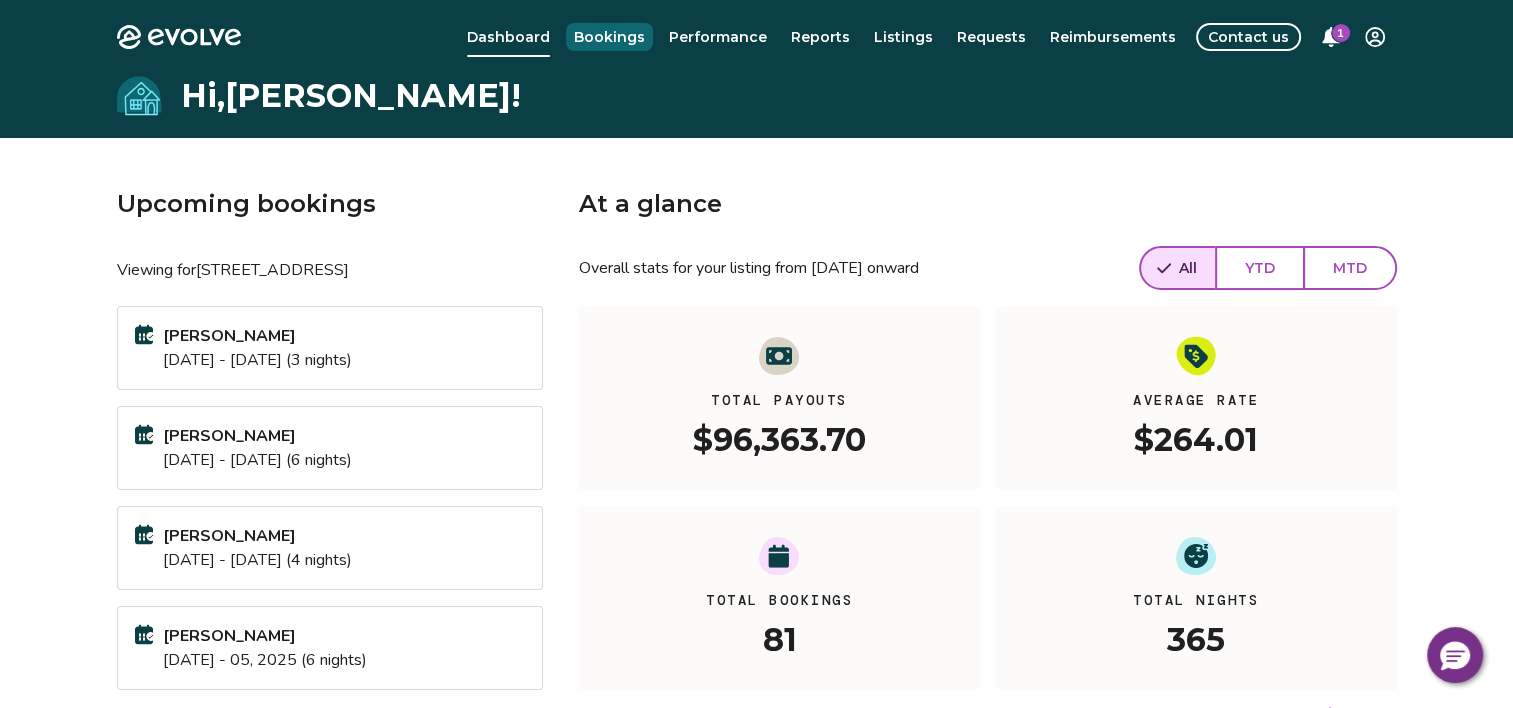 click on "Bookings" at bounding box center [609, 37] 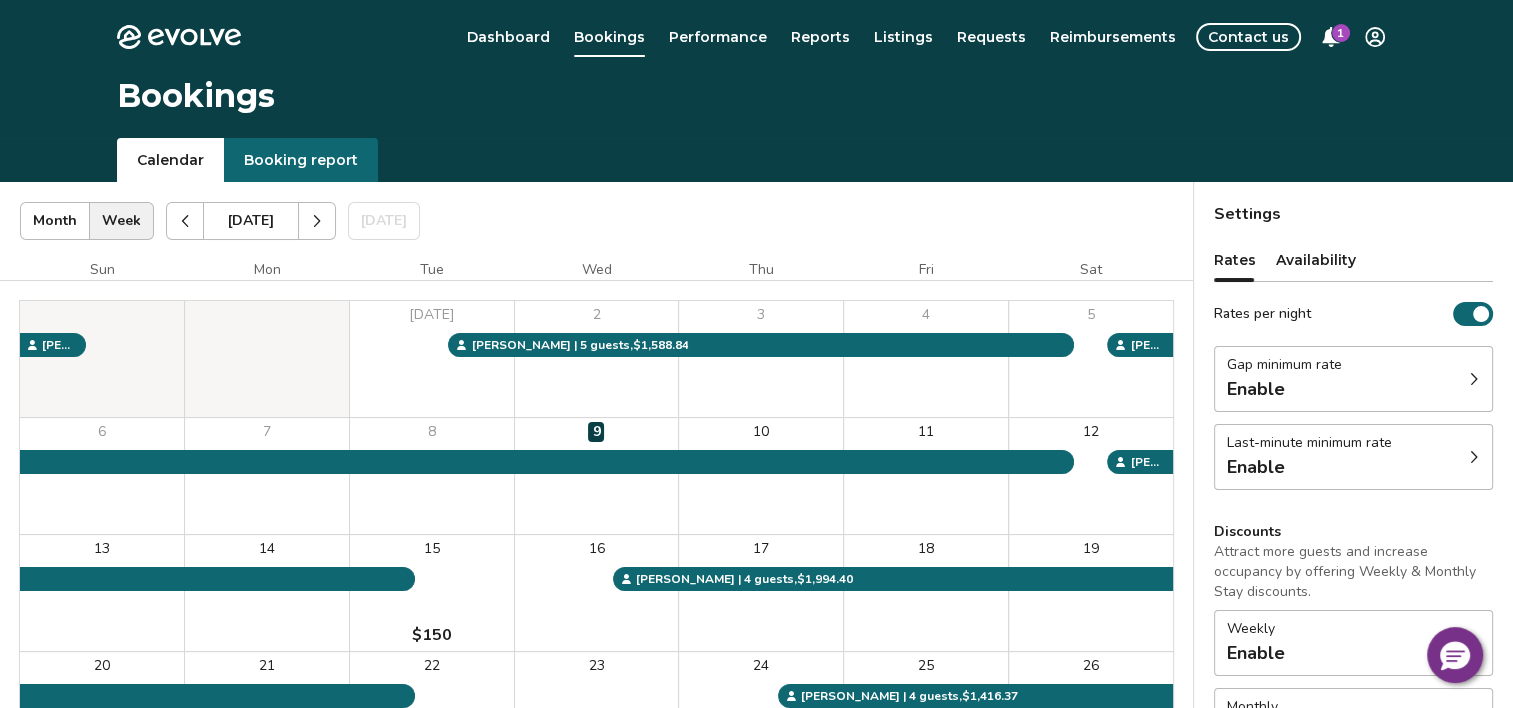click 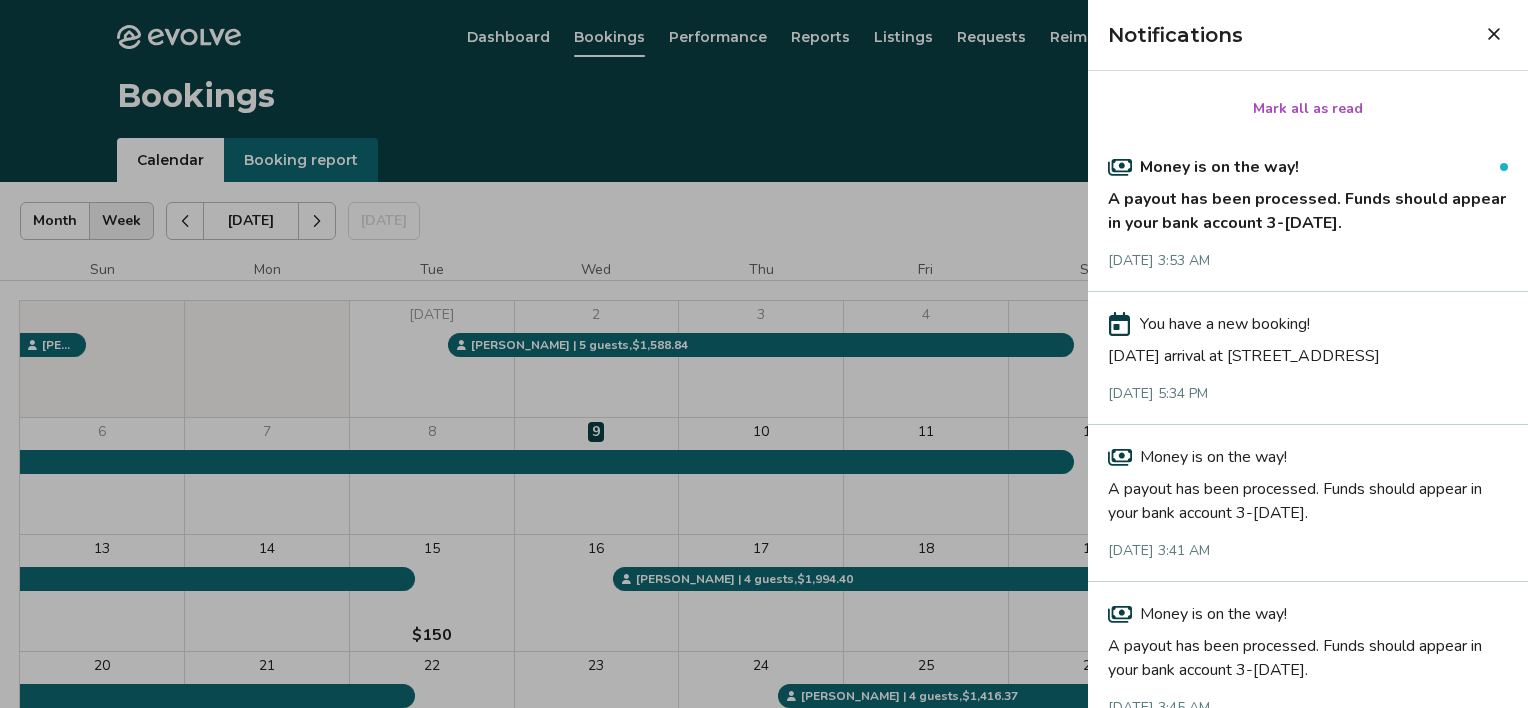 click on "A payout has been processed. Funds should appear in your bank account 3-[DATE]." at bounding box center [1308, 207] 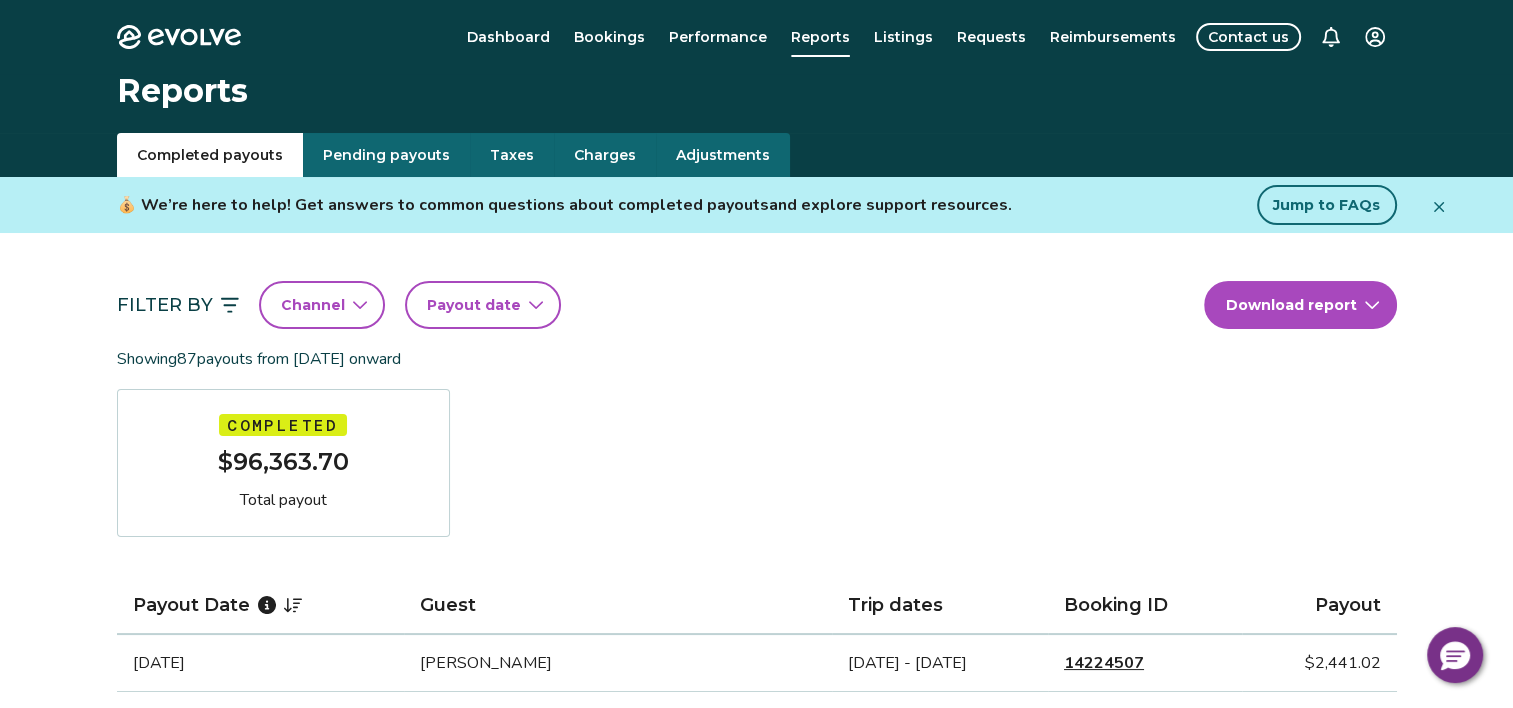 scroll, scrollTop: 0, scrollLeft: 0, axis: both 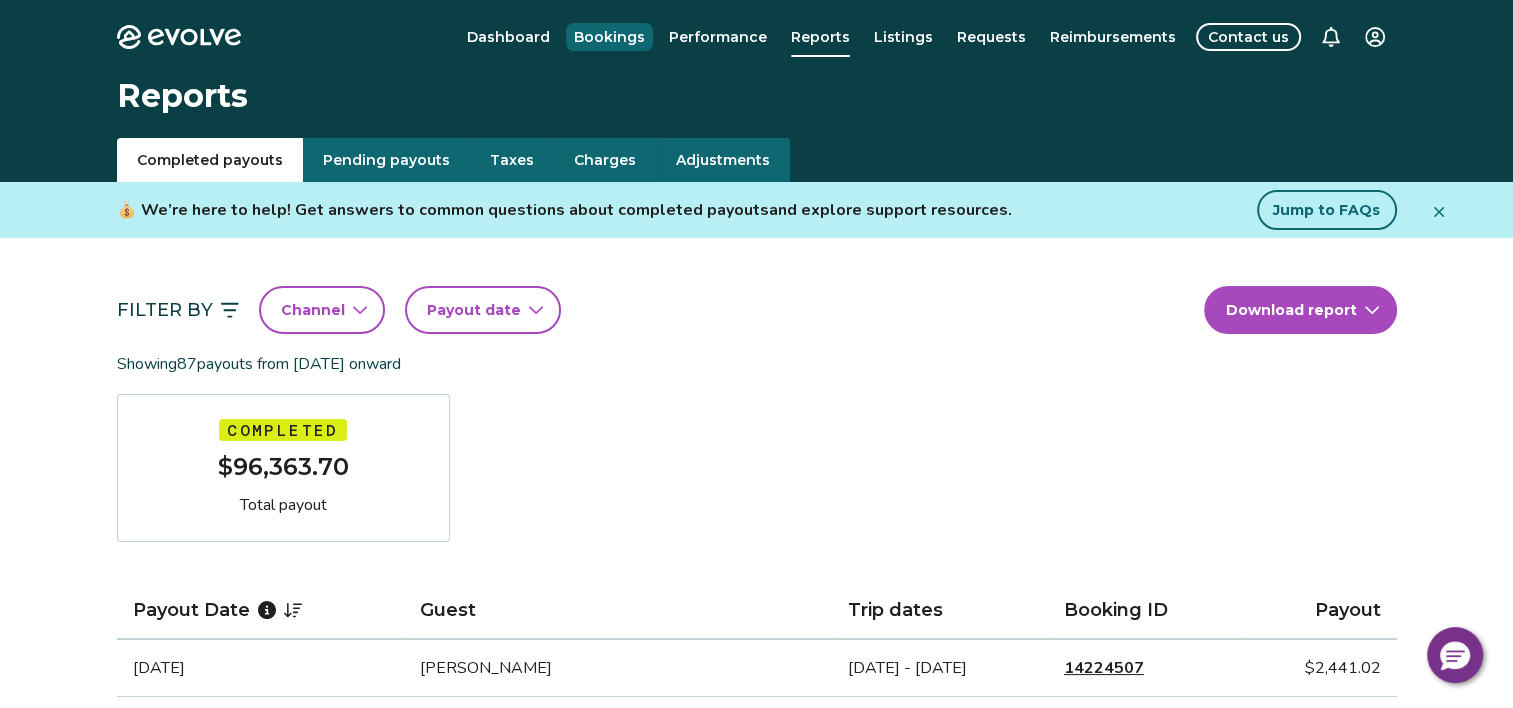 click on "Bookings" at bounding box center (609, 37) 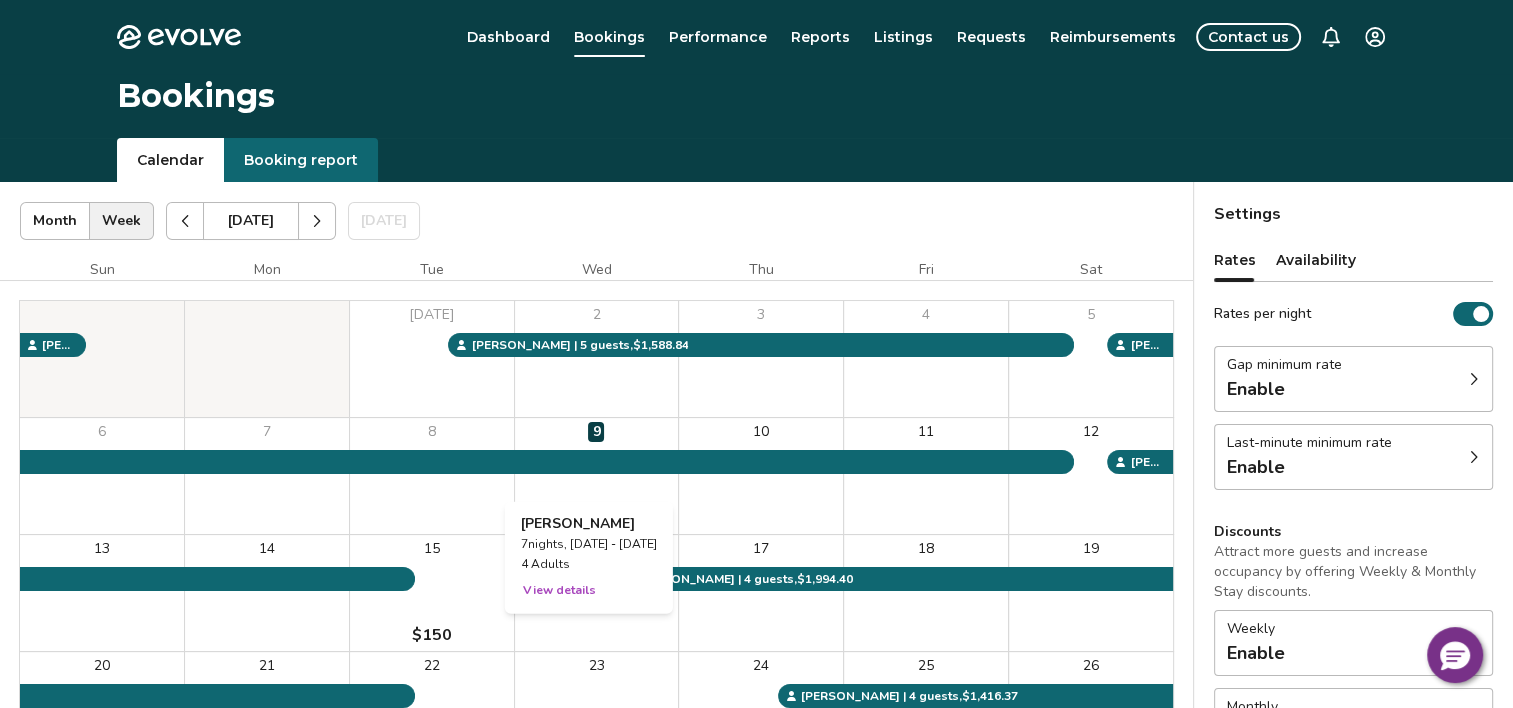click on "9" at bounding box center (597, 476) 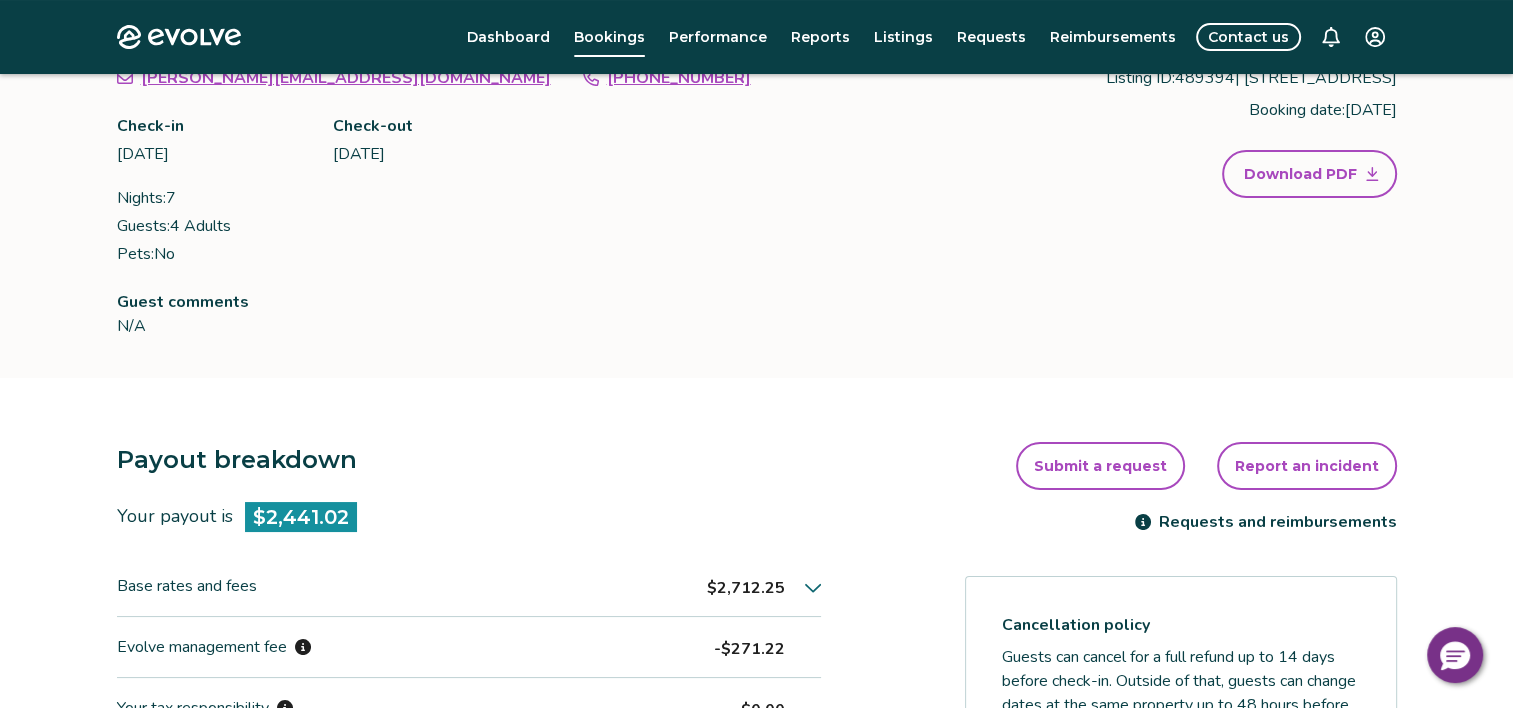 scroll, scrollTop: 200, scrollLeft: 0, axis: vertical 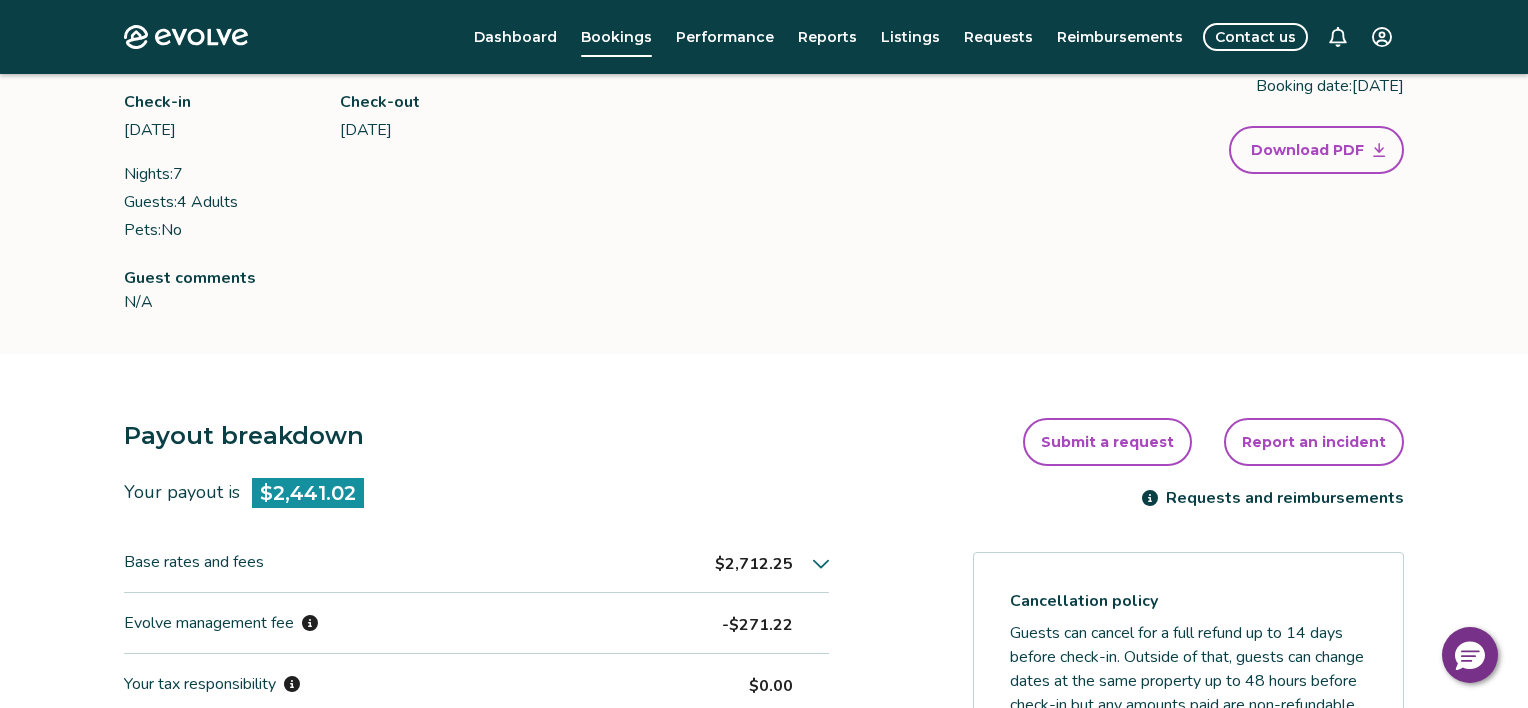 click on "Evolve Dashboard Bookings Performance Reports Listings Requests Reimbursements Contact us Booking calendar Booking ID:  14224507  | Booking site:  VRBO [PERSON_NAME] Booked [PERSON_NAME][EMAIL_ADDRESS][DOMAIN_NAME] [PHONE_NUMBER] Check-in [DATE] Check-out [DATE] Nights:  7 Guests:  4 Adults Pets:  No Listing ID:  489394  |   6306 Gadwall Ct Booking date:  [DATE] Download PDF Guest comments N/A Payout breakdown Your payout is $2,441.02 Base rates and fees $2,712.25 Evolve management fee -$271.22 Your tax responsibility $0.00 Your payout $2,441.02 It may take 5-9 business days for payouts to appear in your bank account after a guest checks in. Transactions and line items Transactions Line items Processing date Amount Transactions total $2,441.02 [DATE] $2,441.02 Submit a request Report an incident Requests and reimbursements Cancellation policy Cancel guest booking   [PHONE_NUMBER] . Request to cancel booking © 2013-Present Evolve Vacation Rental Network Privacy Policy | Terms of Service" at bounding box center (764, 583) 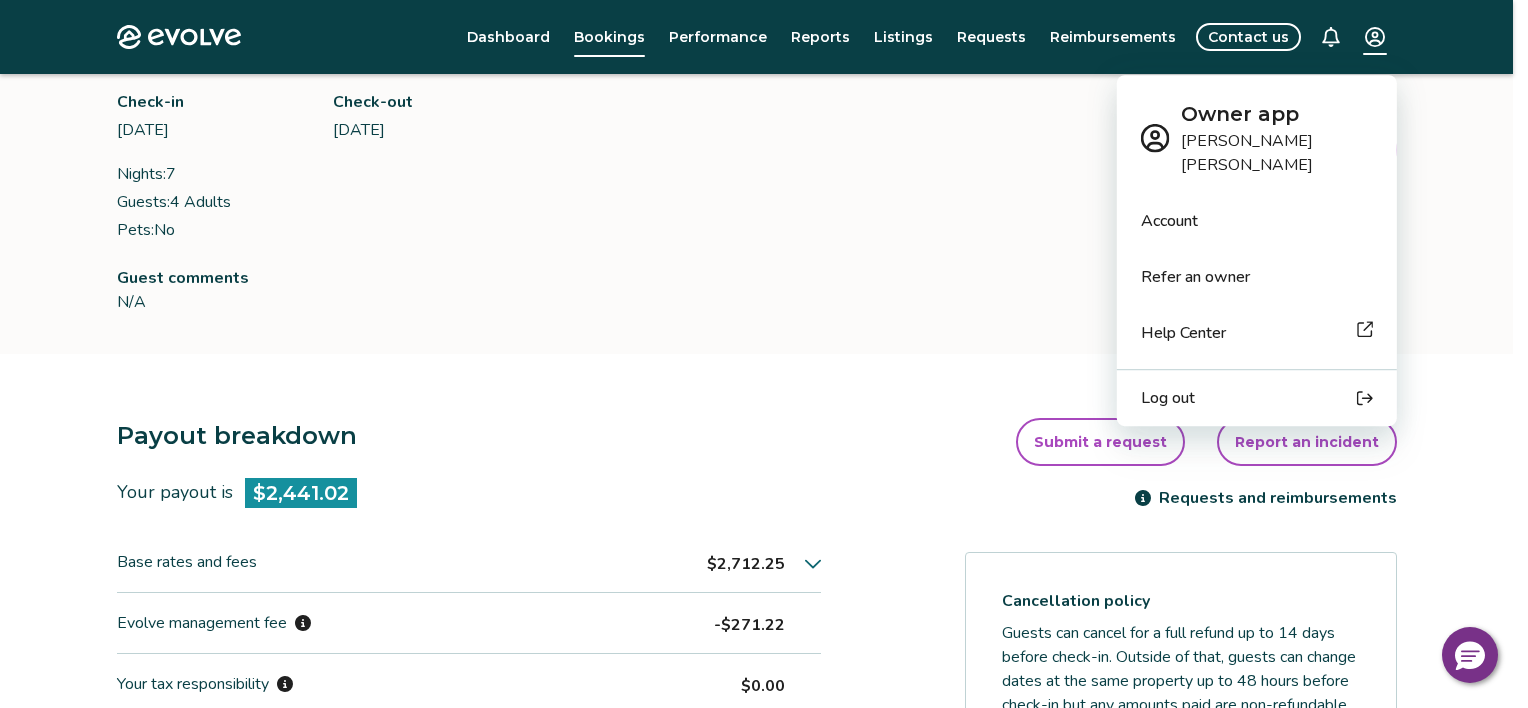 click on "Log out" at bounding box center [1168, 398] 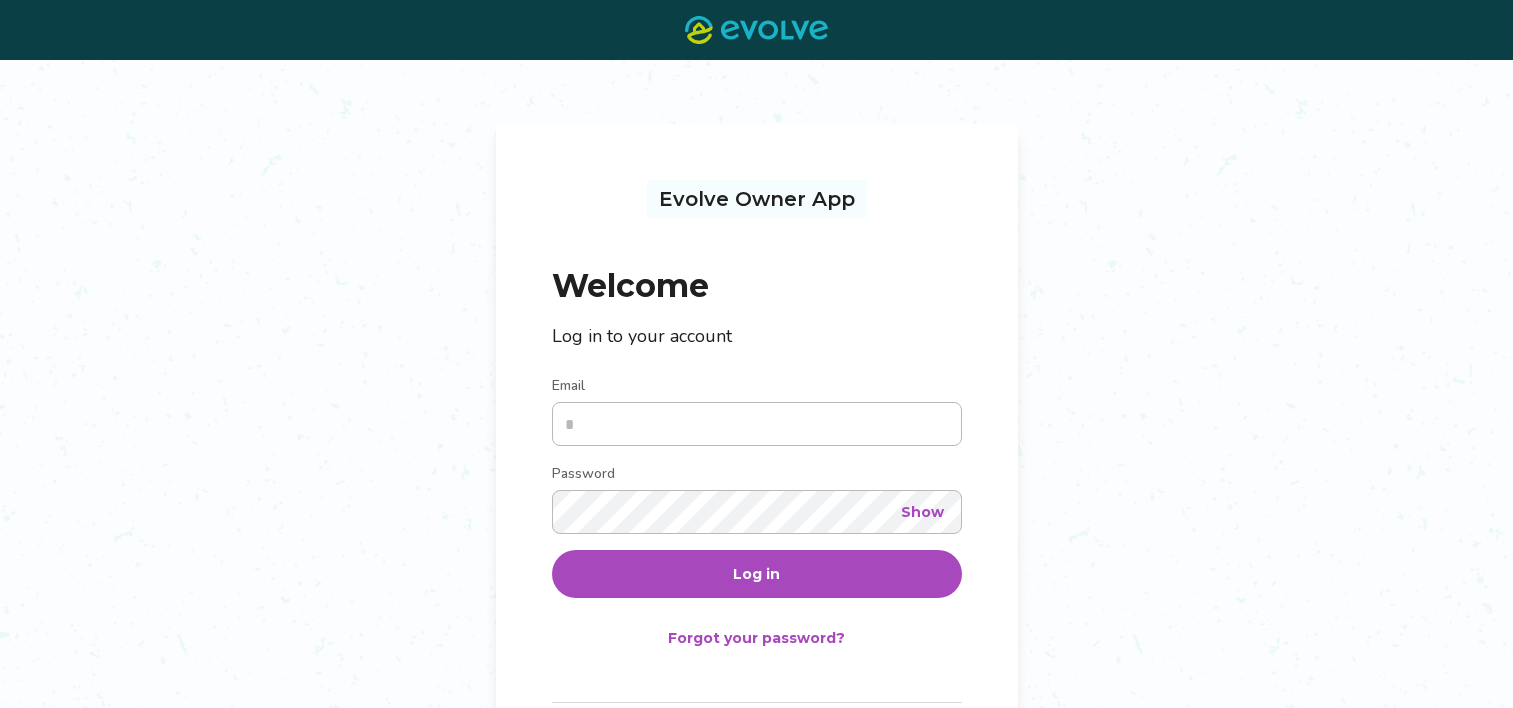 scroll, scrollTop: 0, scrollLeft: 0, axis: both 